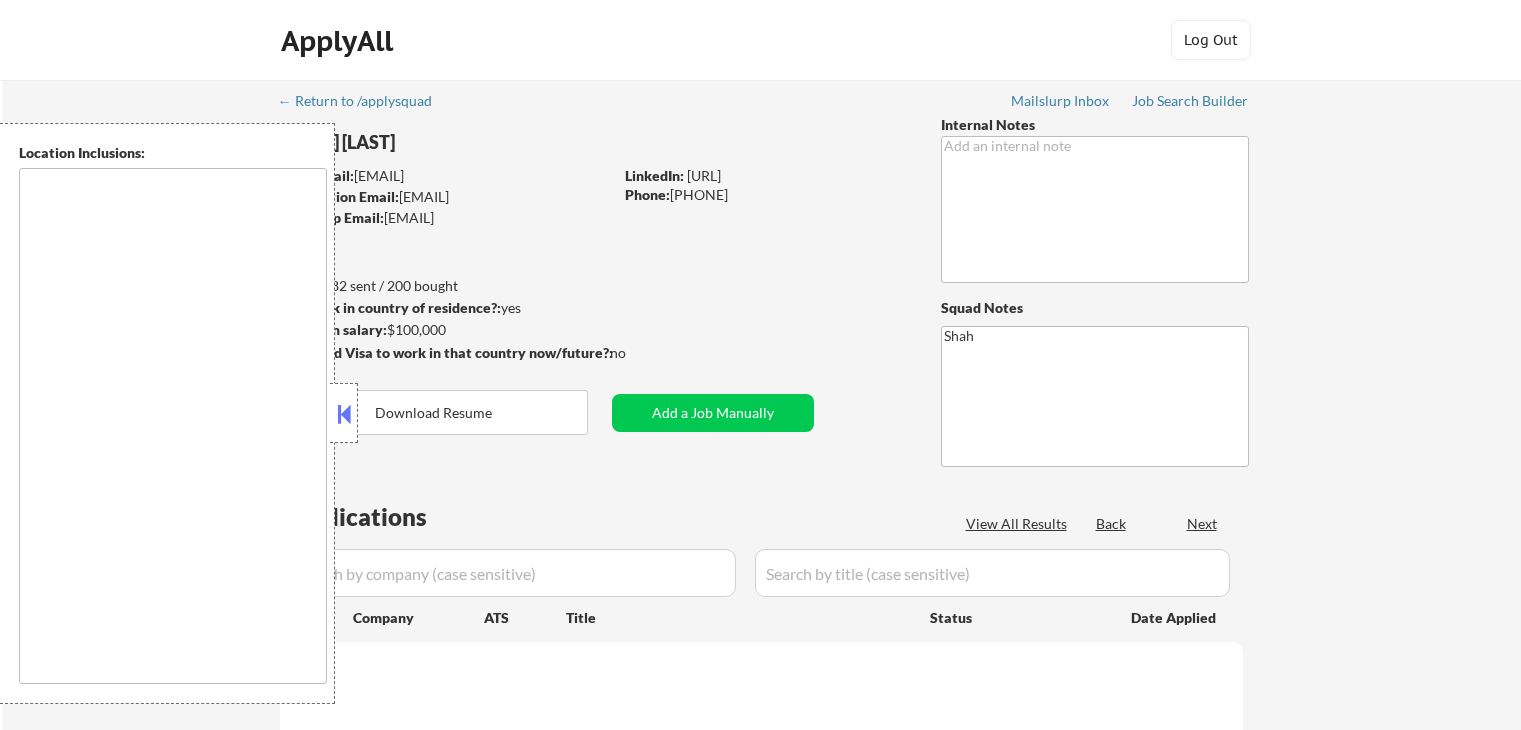 scroll, scrollTop: 0, scrollLeft: 0, axis: both 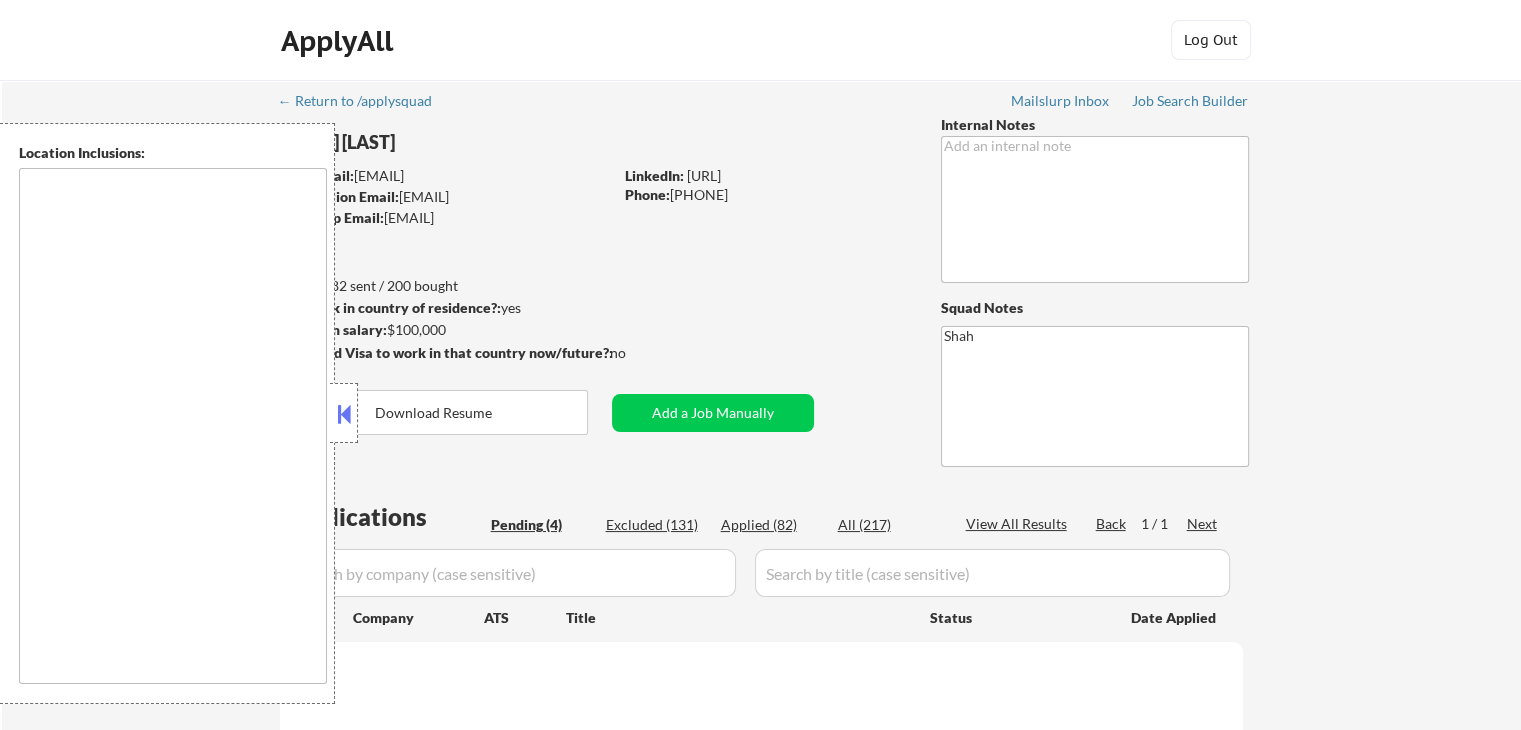 select on ""pending"" 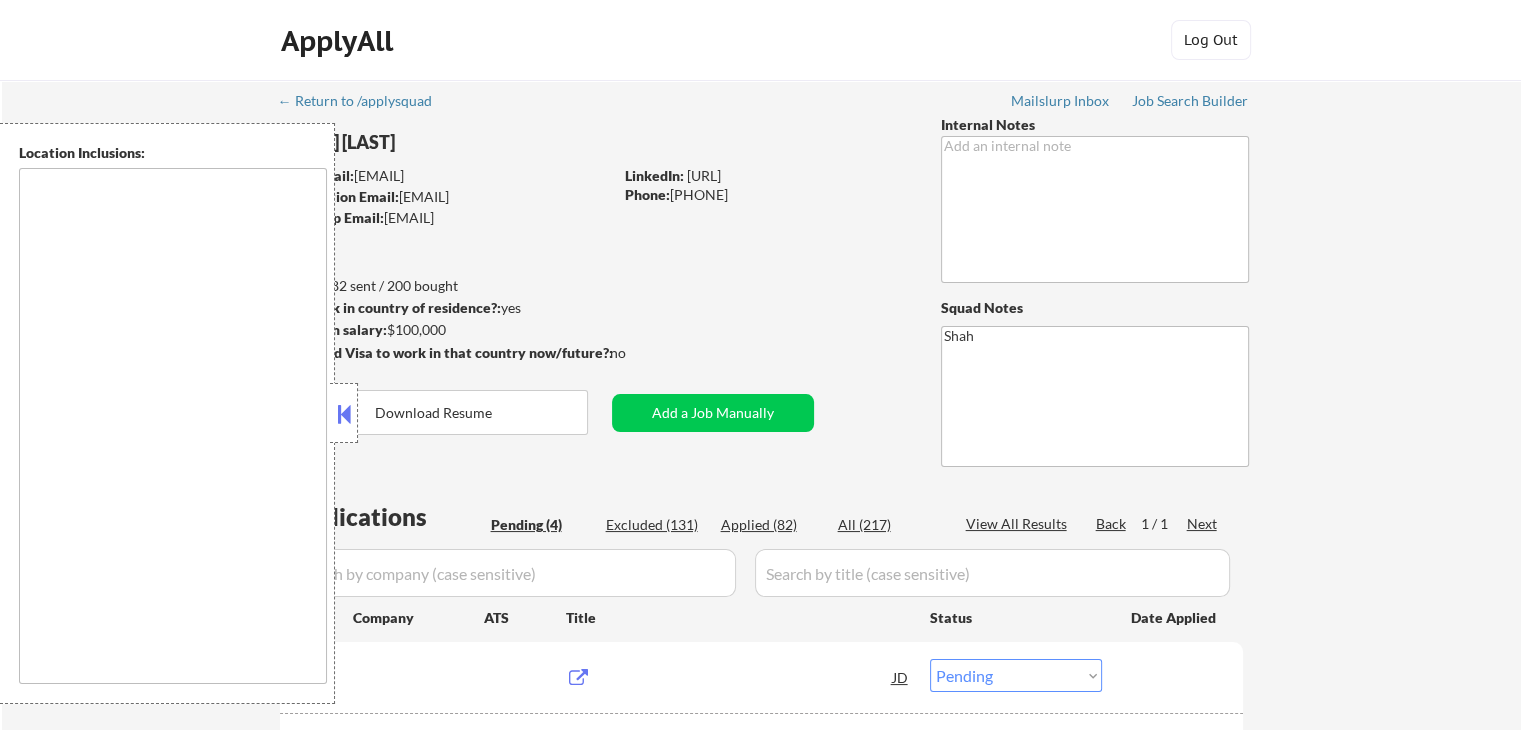 type on "remote" 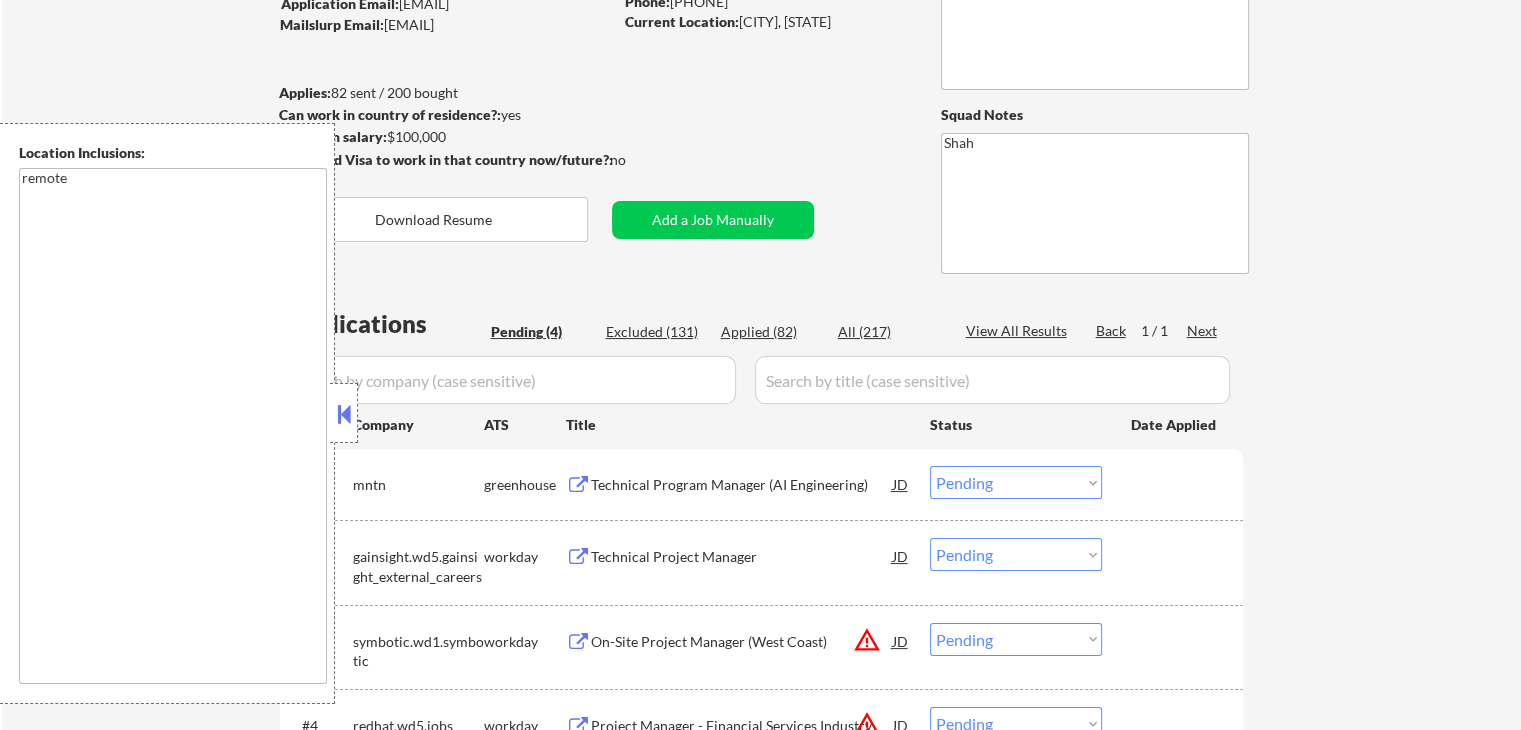 scroll, scrollTop: 300, scrollLeft: 0, axis: vertical 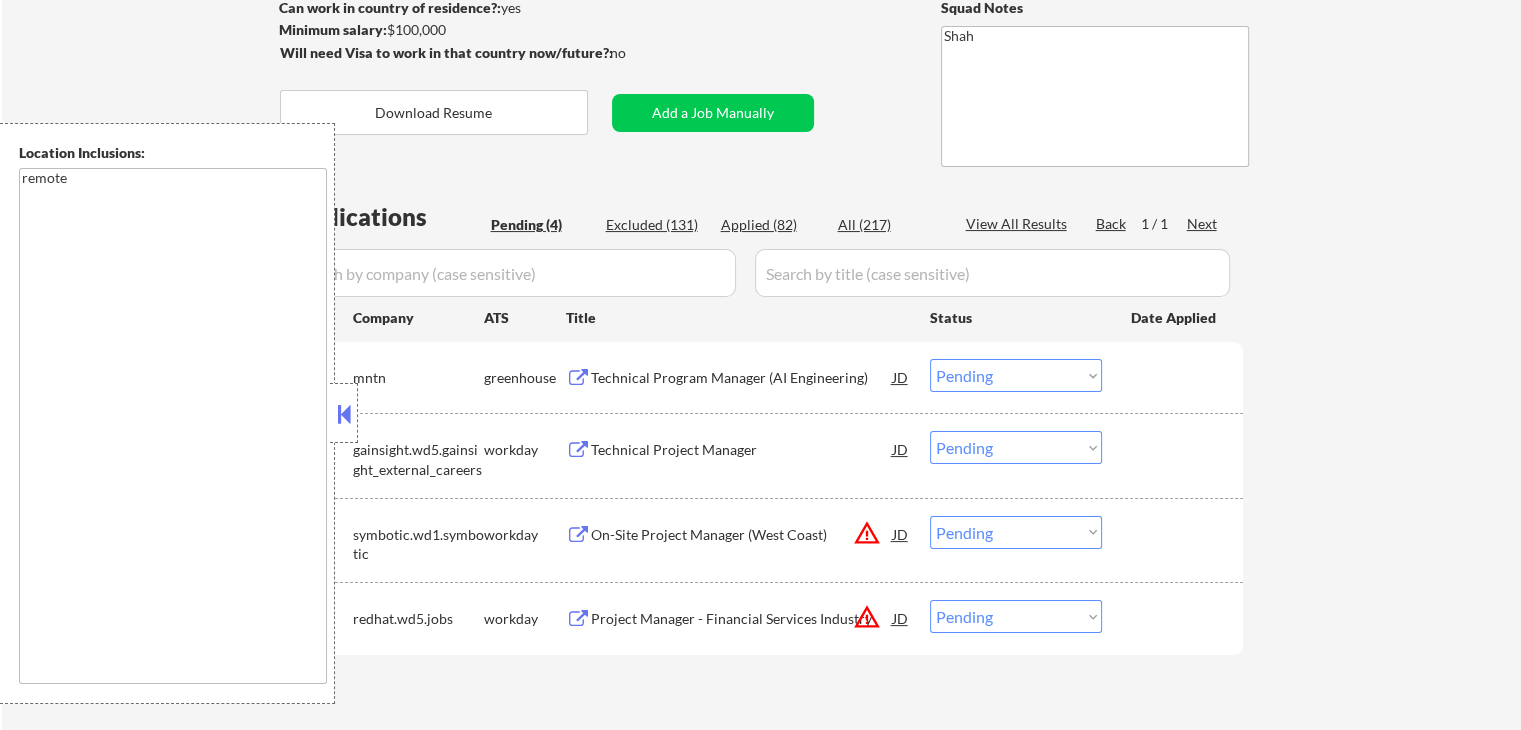 click on "Technical Program Manager (AI Engineering)" at bounding box center [742, 378] 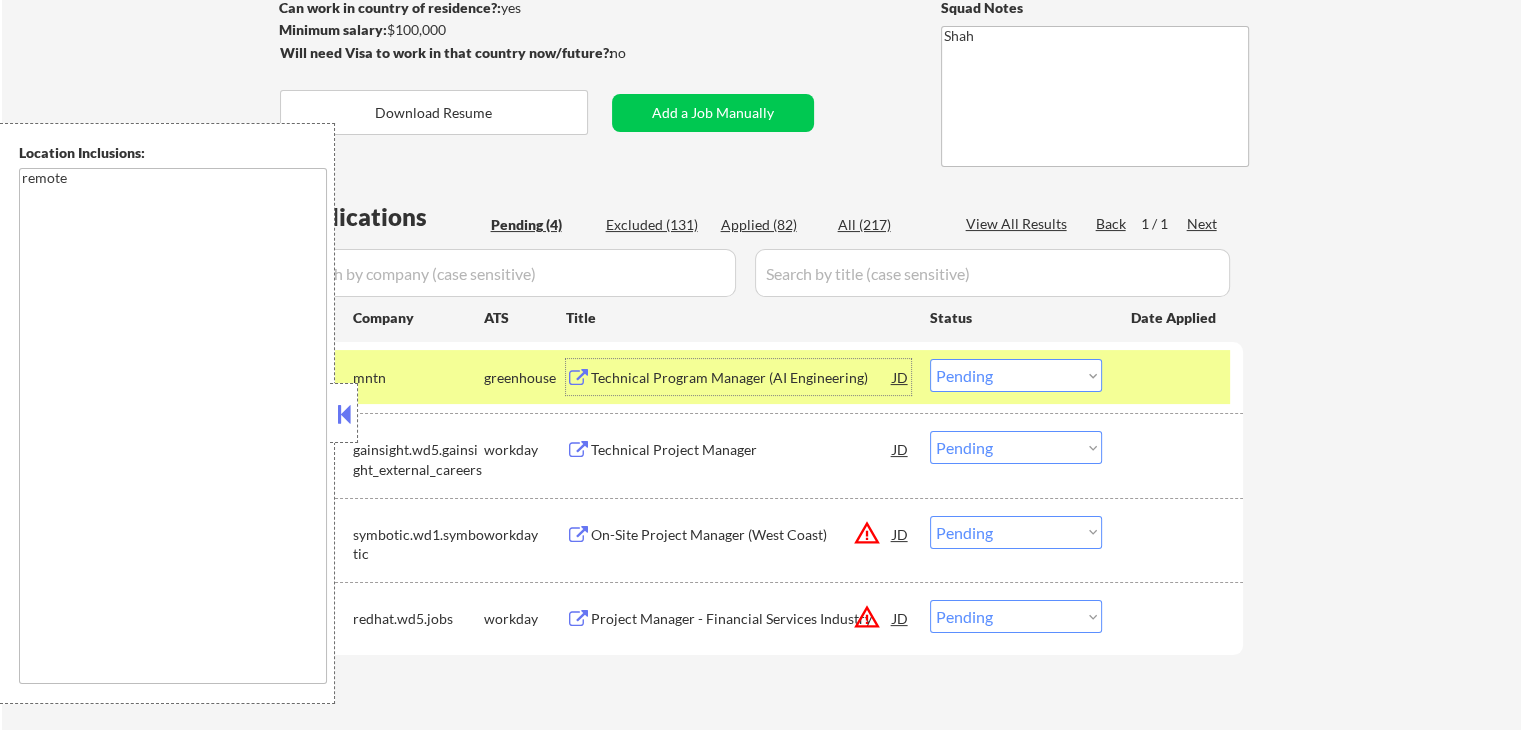 scroll, scrollTop: 400, scrollLeft: 0, axis: vertical 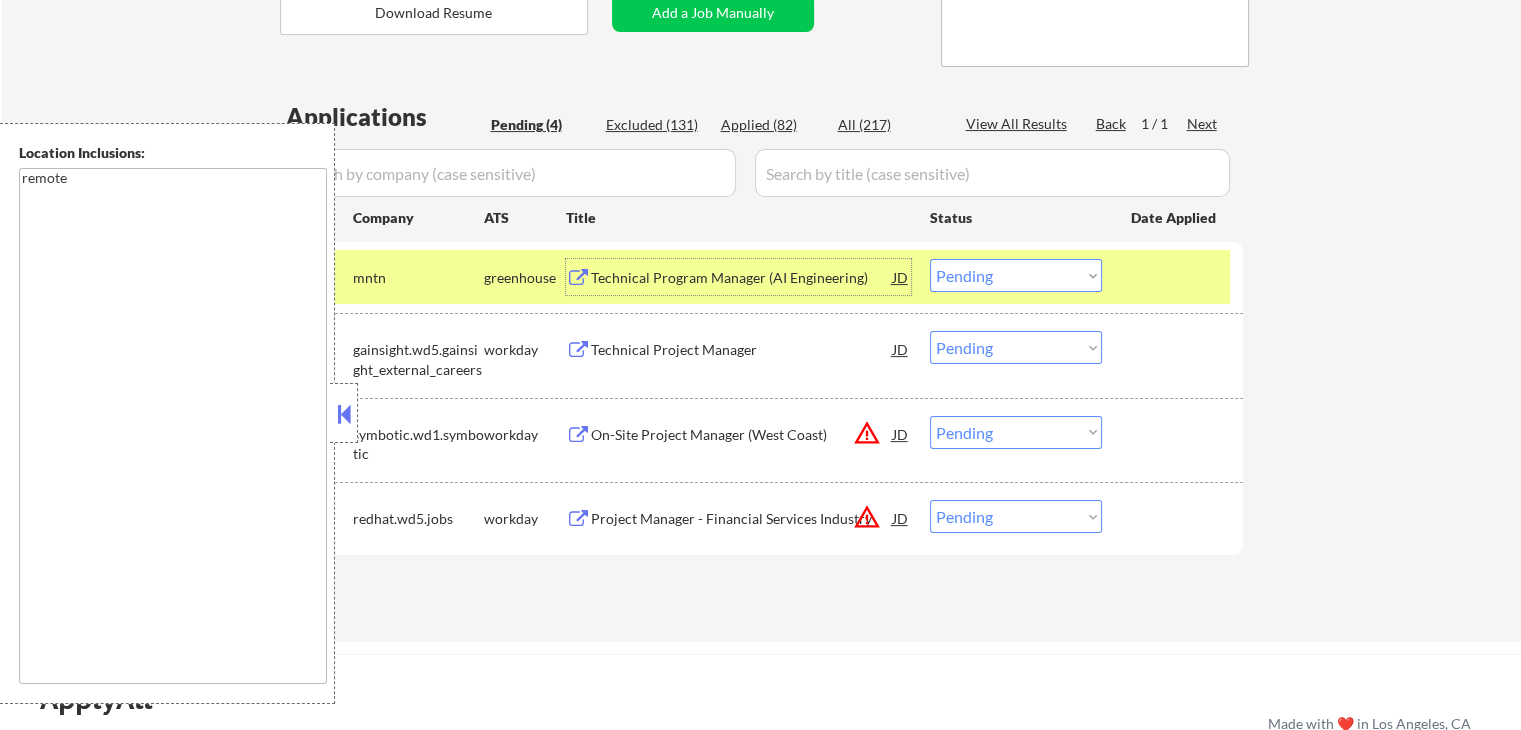 drag, startPoint x: 1020, startPoint y: 276, endPoint x: 1025, endPoint y: 291, distance: 15.811388 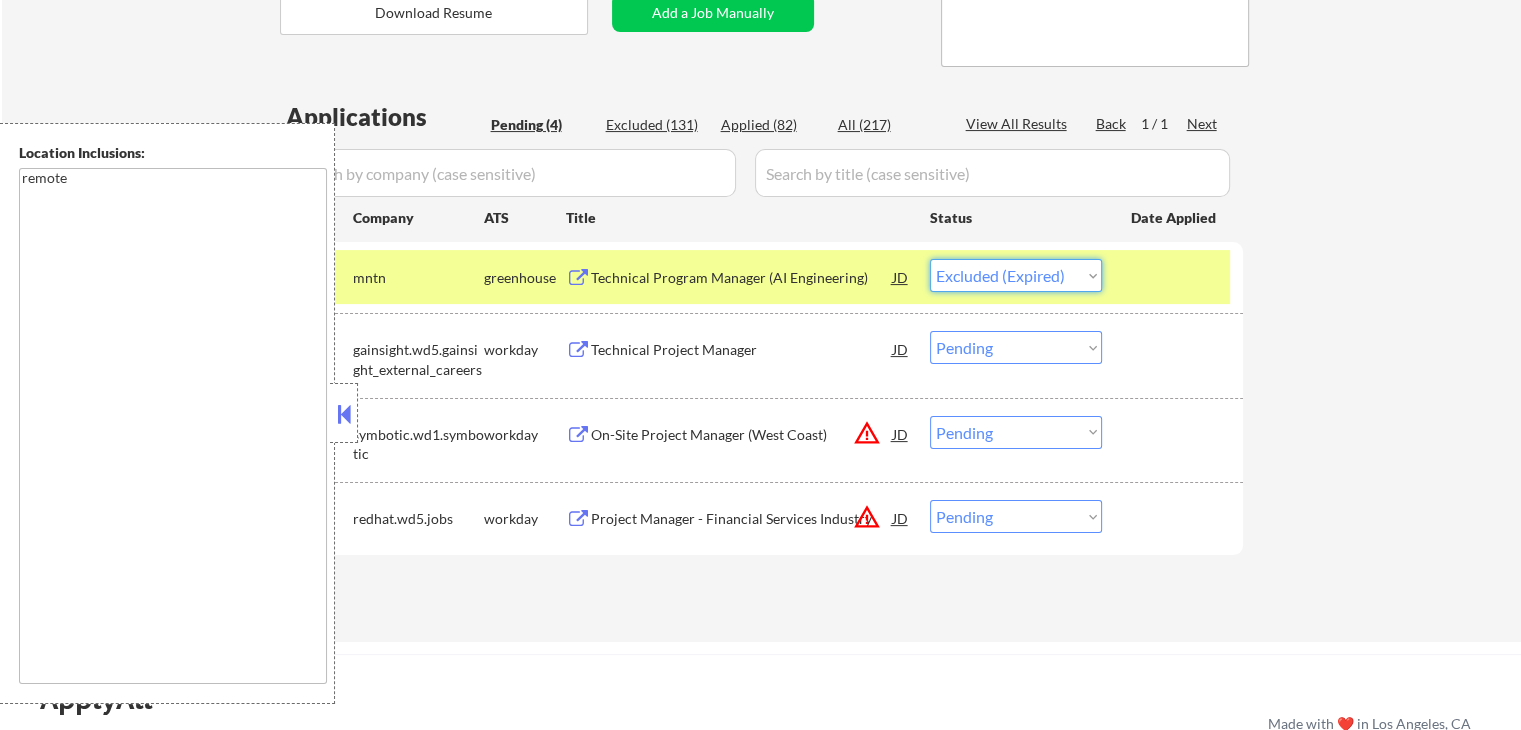 click on "Choose an option... Pending Applied Excluded (Questions) Excluded (Expired) Excluded (Location) Excluded (Bad Match) Excluded (Blocklist) Excluded (Salary) Excluded (Other)" at bounding box center (1016, 275) 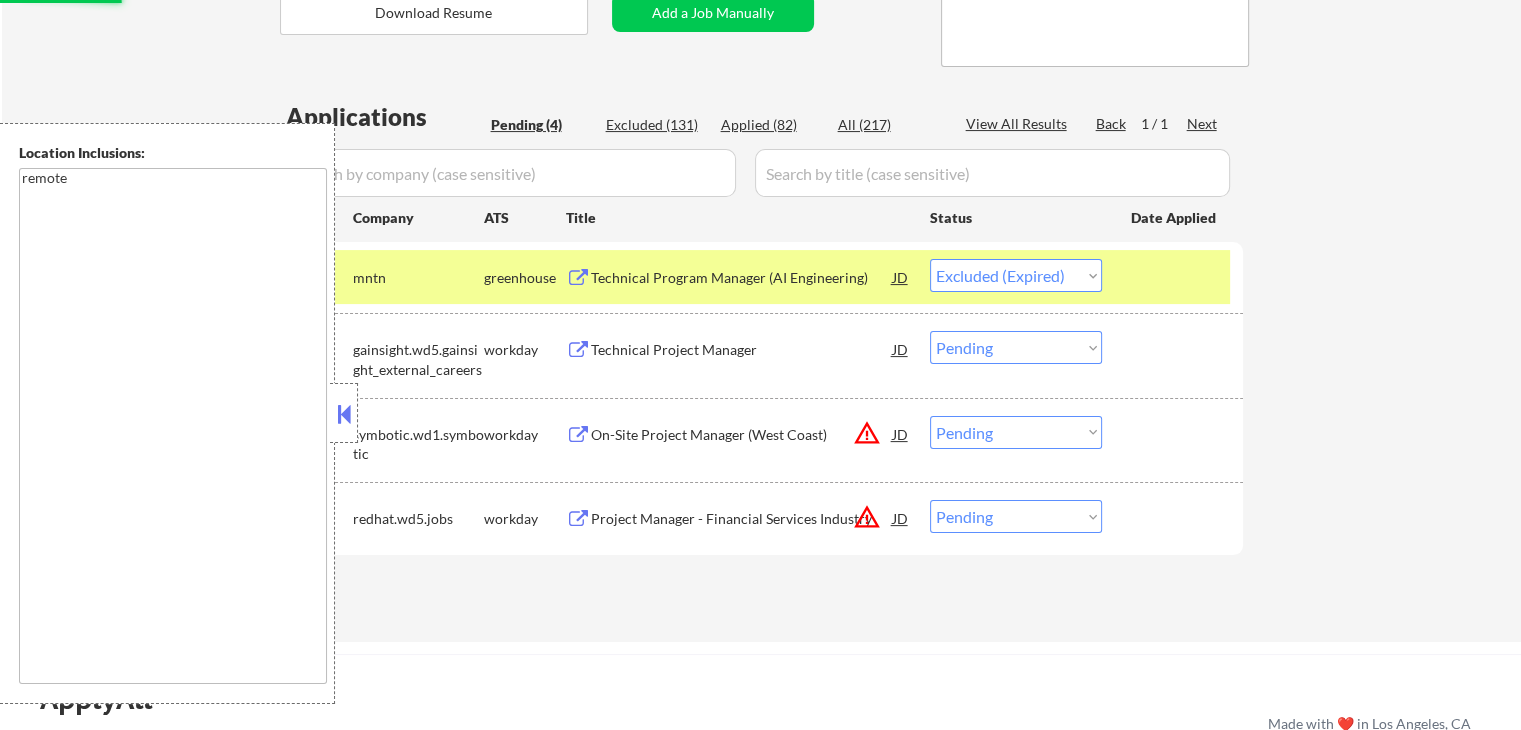 click on "Technical Project Manager" at bounding box center [742, 350] 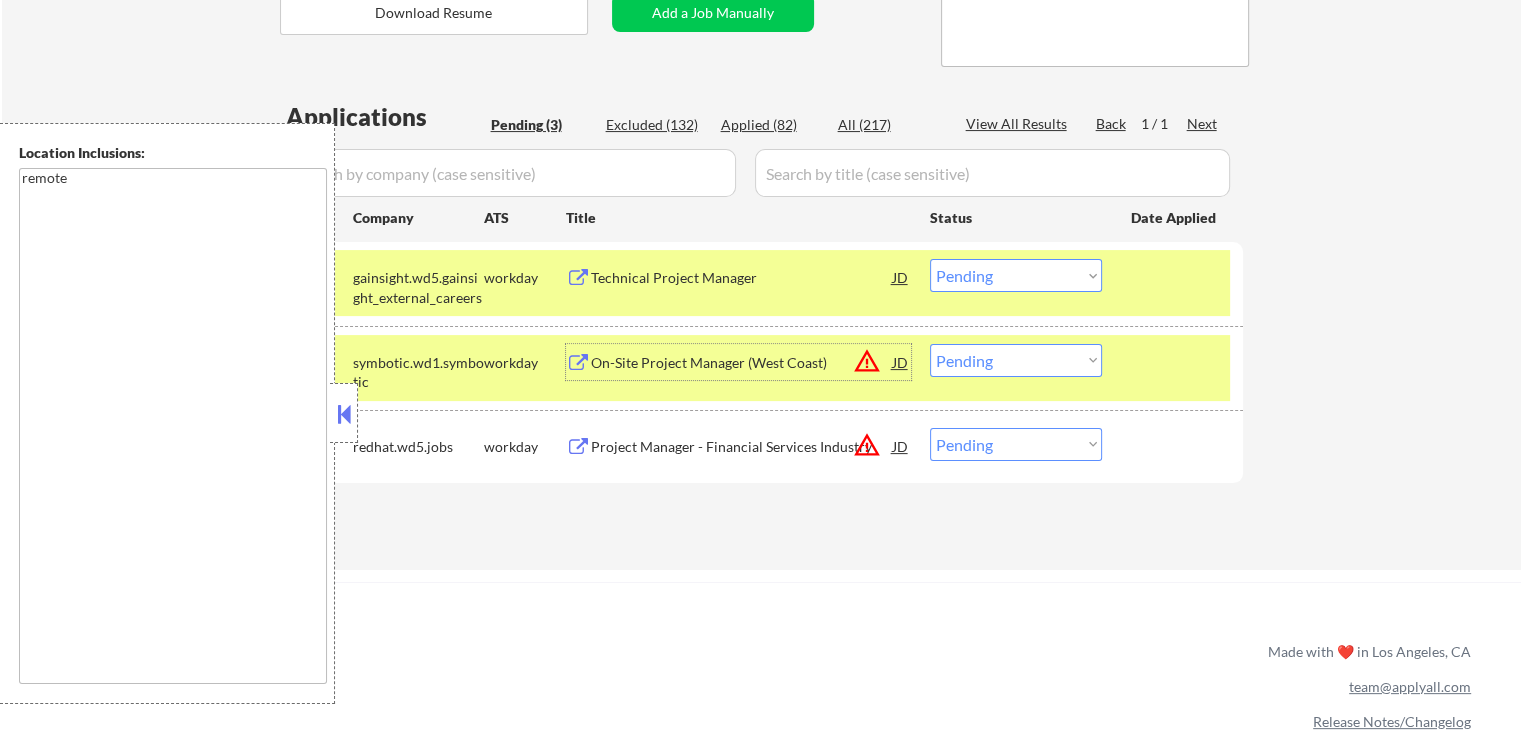 click on "On-Site Project Manager (West Coast)" at bounding box center [742, 363] 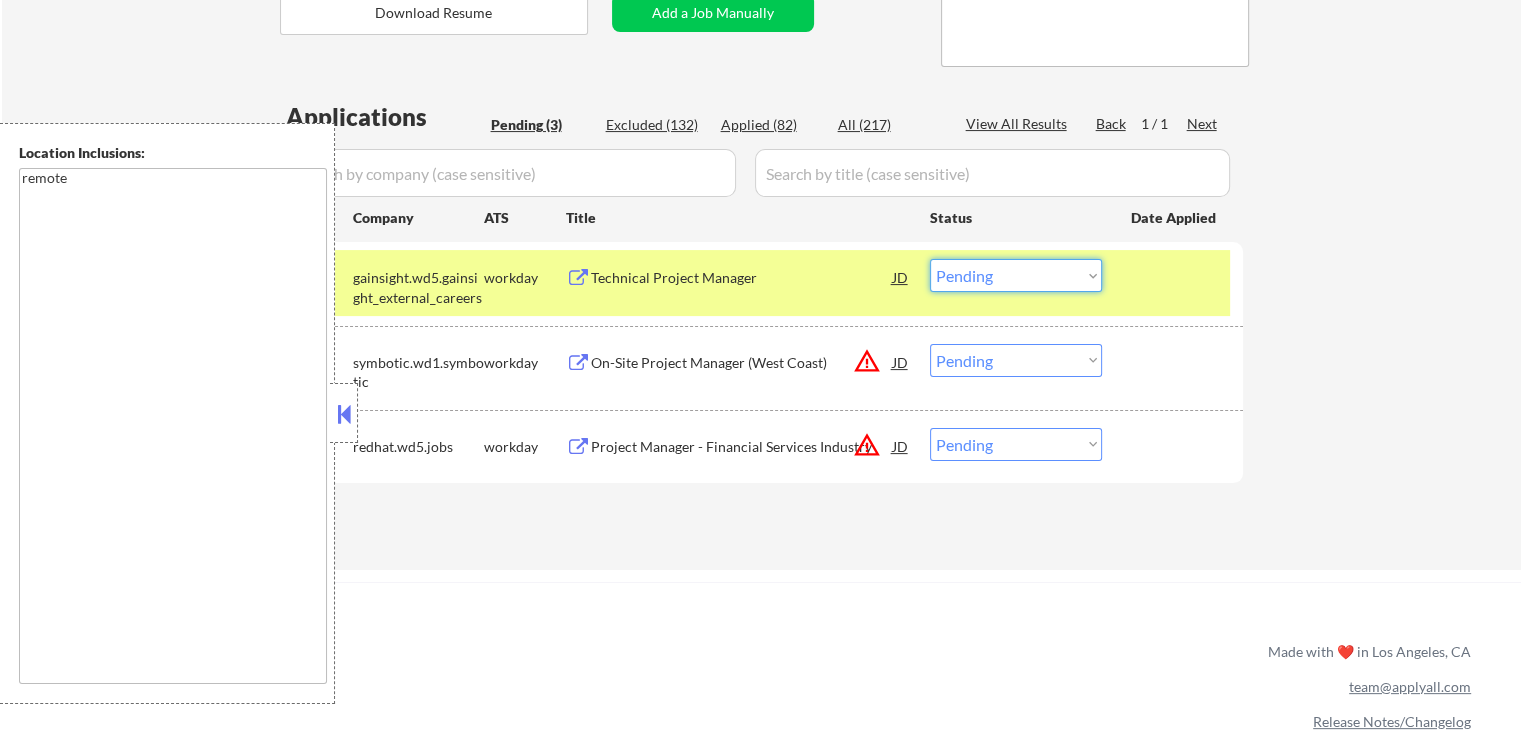 drag, startPoint x: 980, startPoint y: 277, endPoint x: 985, endPoint y: 290, distance: 13.928389 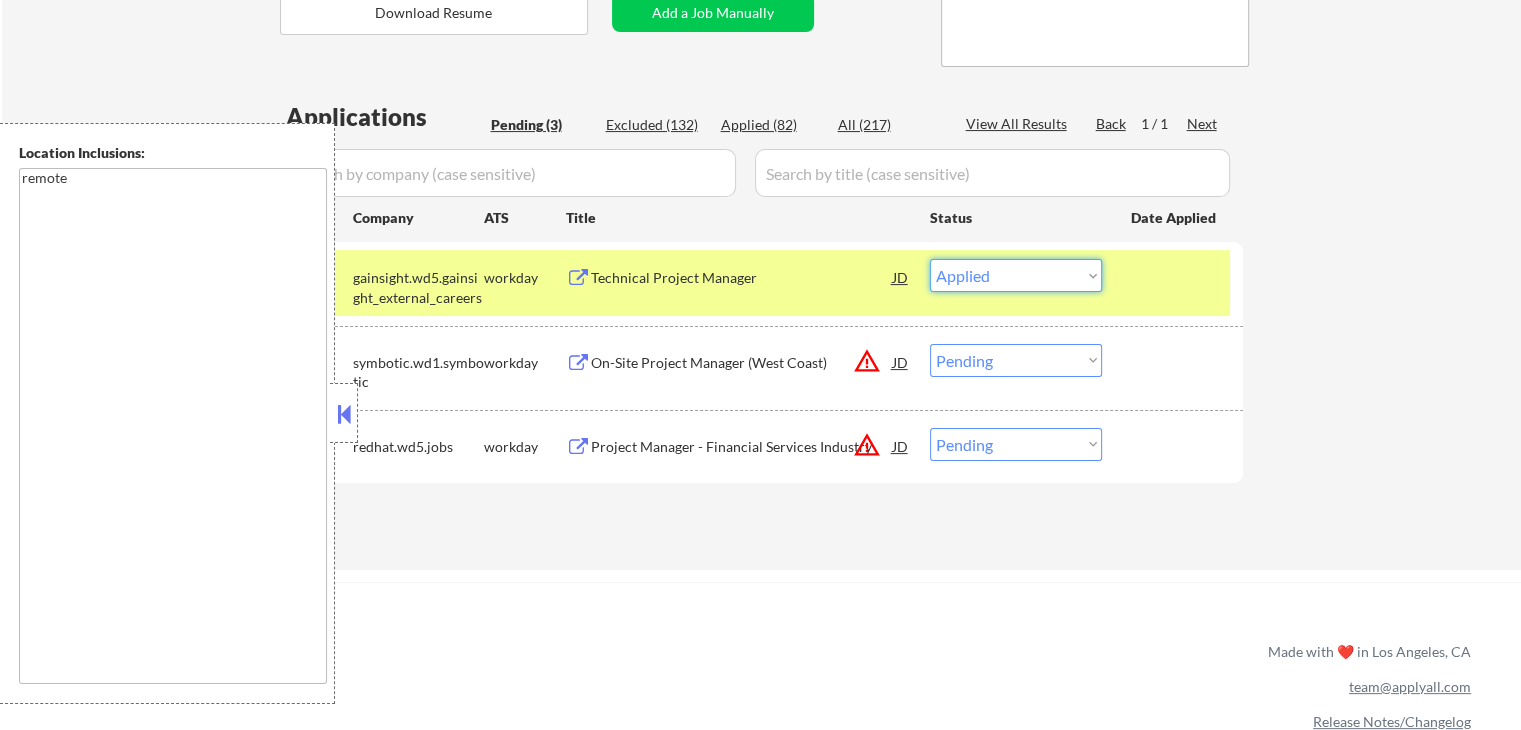 click on "Choose an option... Pending Applied Excluded (Questions) Excluded (Expired) Excluded (Location) Excluded (Bad Match) Excluded (Blocklist) Excluded (Salary) Excluded (Other)" at bounding box center [1016, 275] 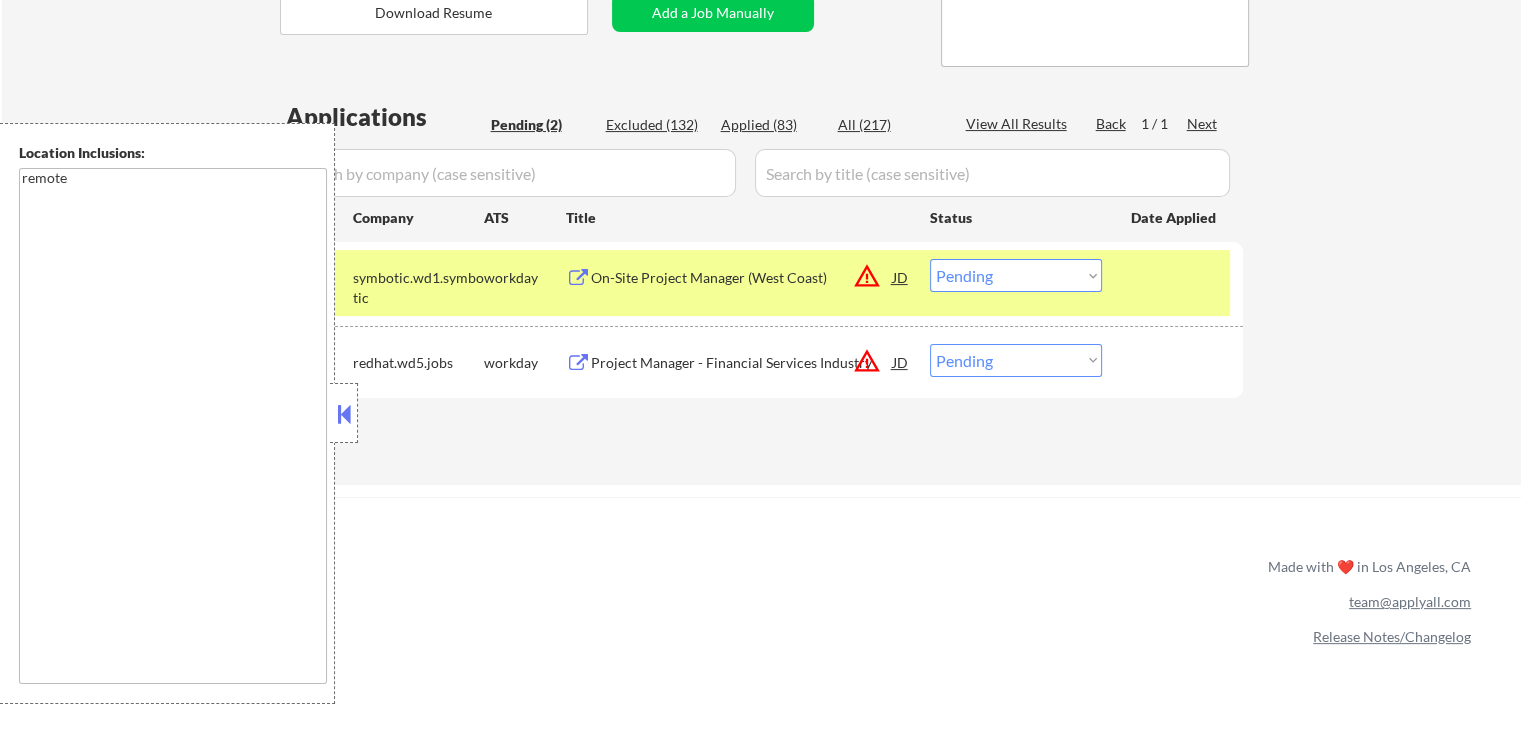 drag, startPoint x: 979, startPoint y: 282, endPoint x: 986, endPoint y: 290, distance: 10.630146 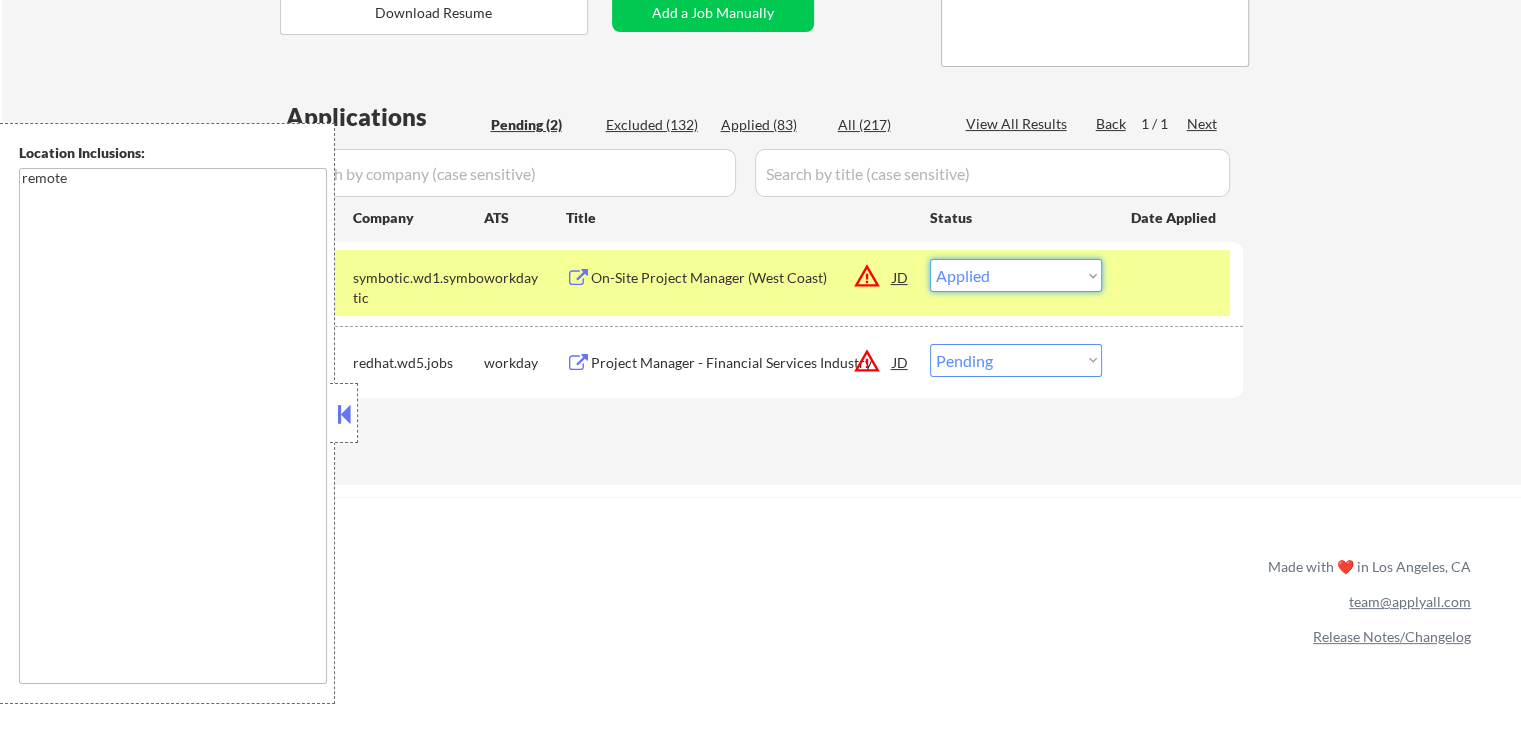 click on "Choose an option... Pending Applied Excluded (Questions) Excluded (Expired) Excluded (Location) Excluded (Bad Match) Excluded (Blocklist) Excluded (Salary) Excluded (Other)" at bounding box center (1016, 275) 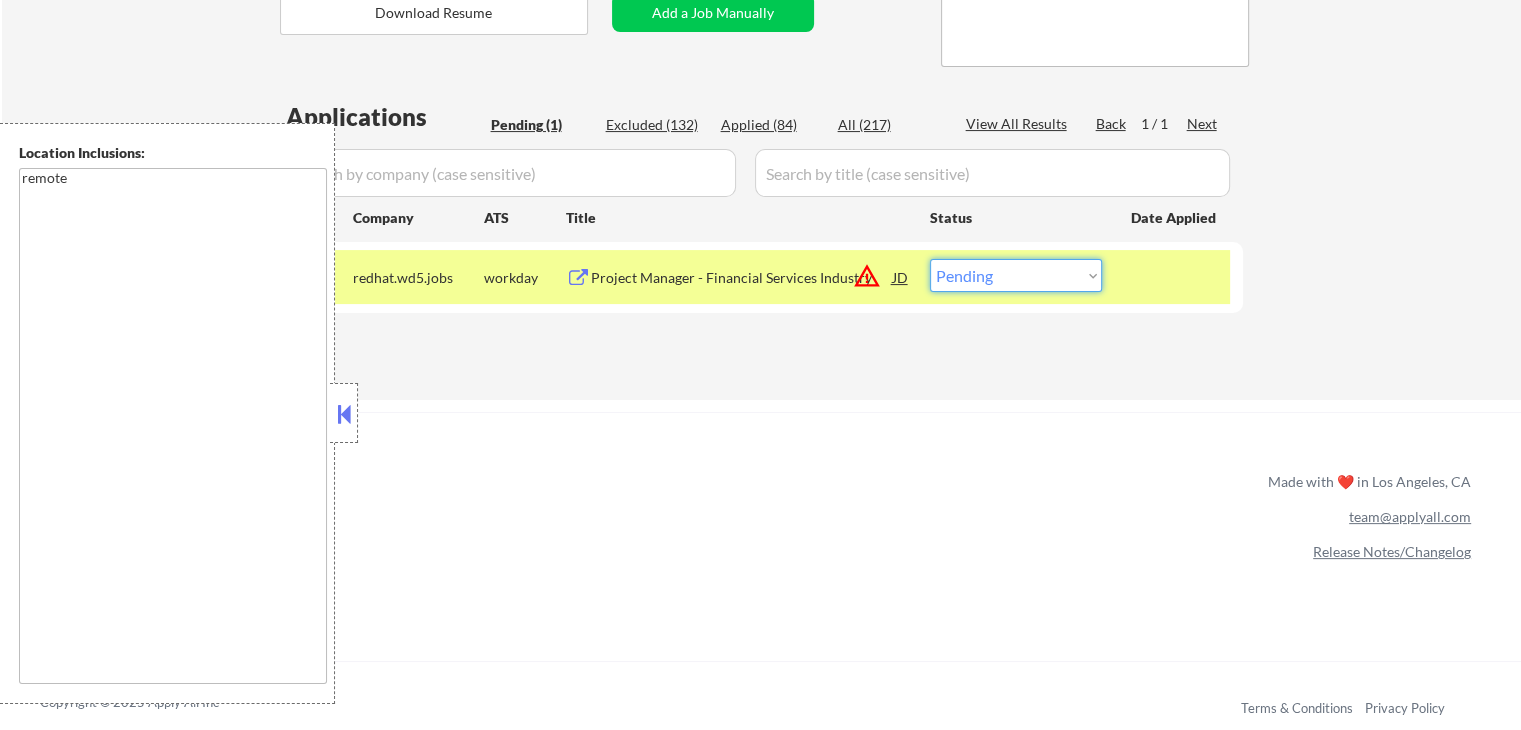 click on "Choose an option... Pending Applied Excluded (Questions) Excluded (Expired) Excluded (Location) Excluded (Bad Match) Excluded (Blocklist) Excluded (Salary) Excluded (Other)" at bounding box center (1016, 275) 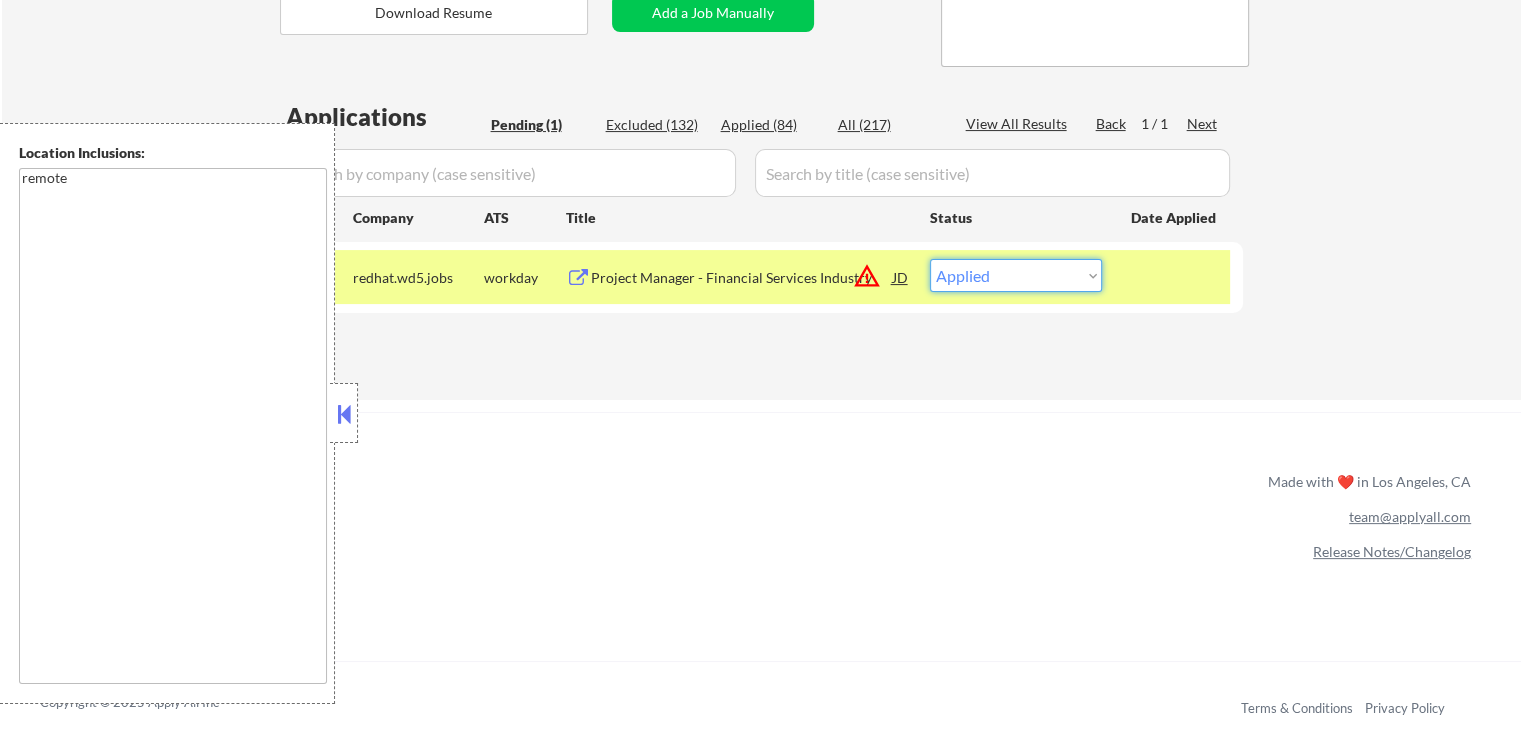 click on "Choose an option... Pending Applied Excluded (Questions) Excluded (Expired) Excluded (Location) Excluded (Bad Match) Excluded (Blocklist) Excluded (Salary) Excluded (Other)" at bounding box center [1016, 275] 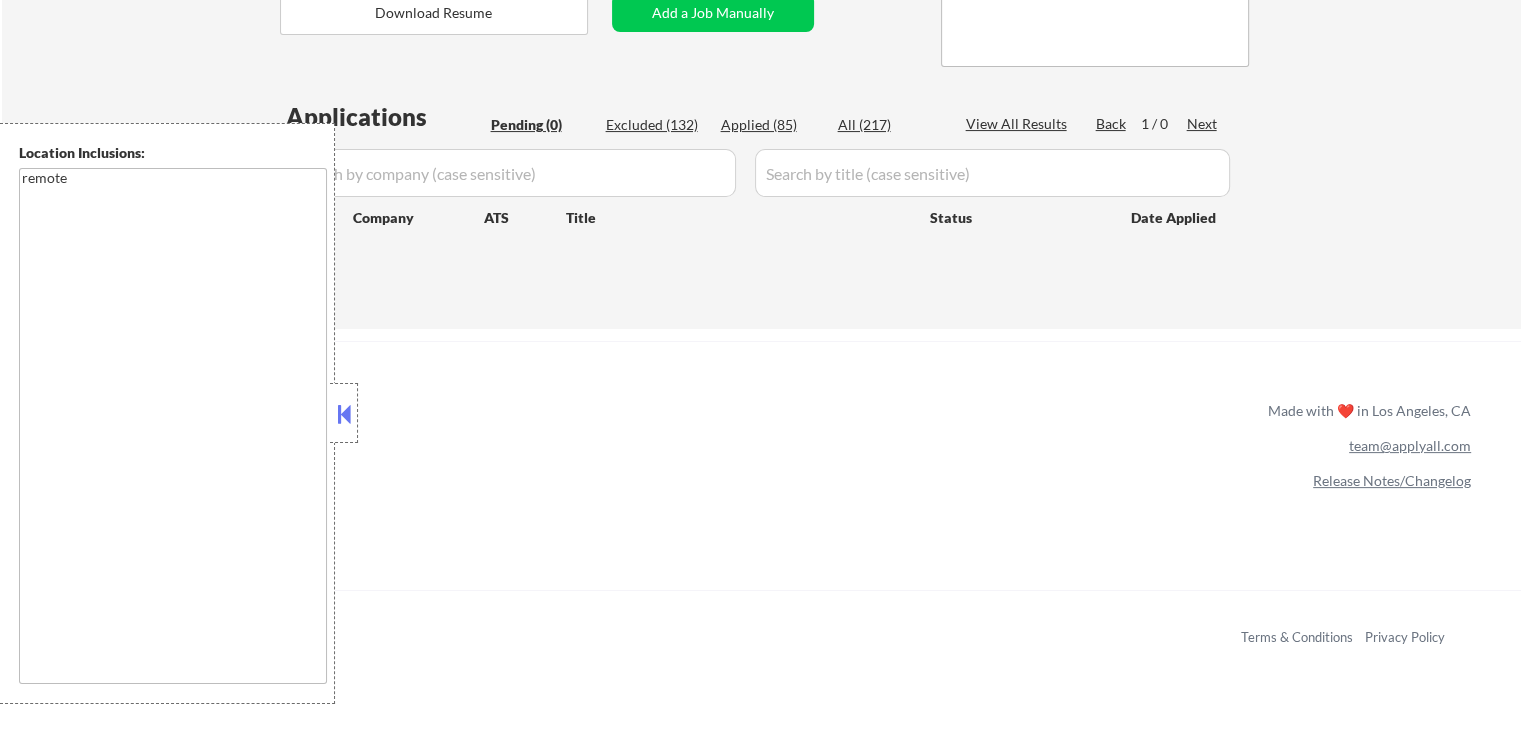 click on "Applied (85)" at bounding box center [771, 125] 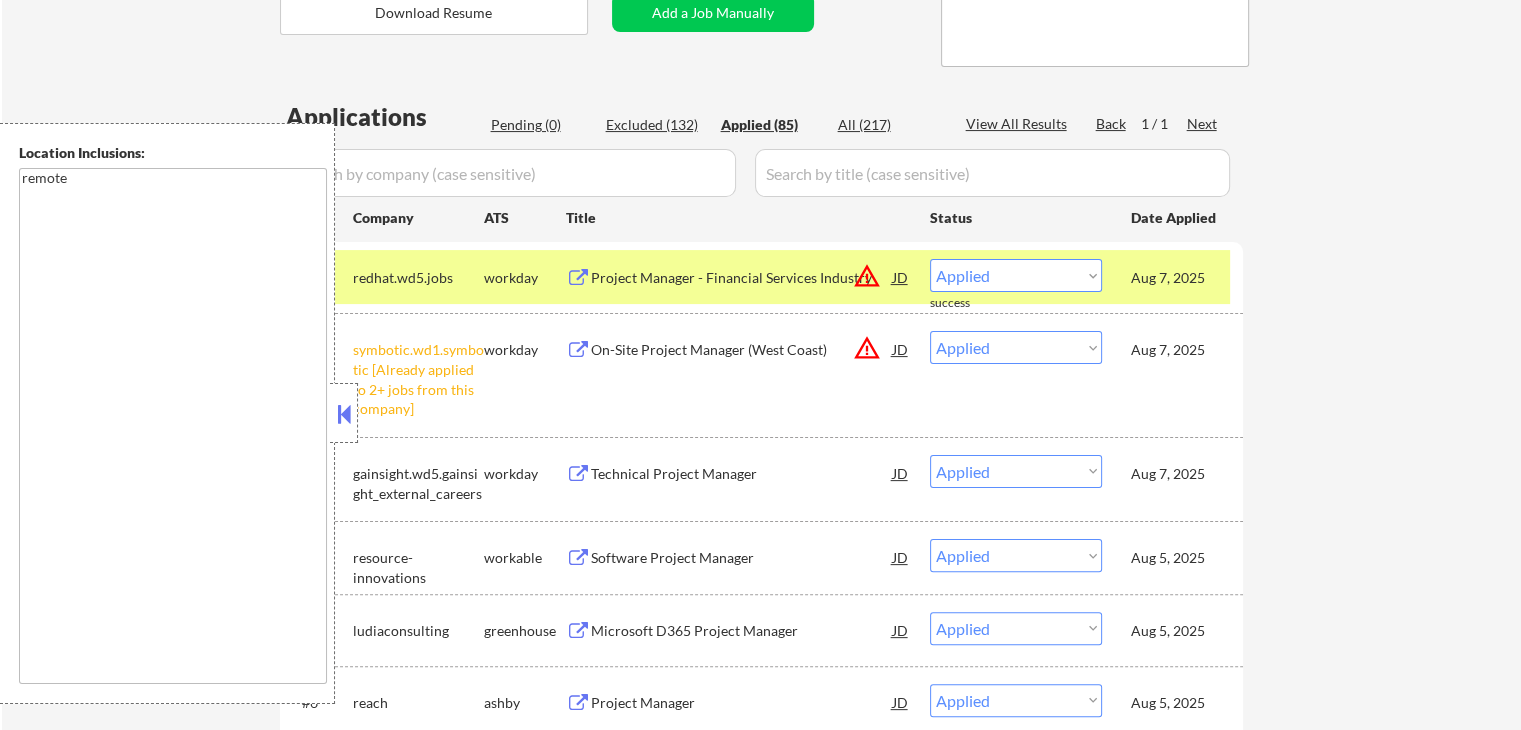 click on "← Return to /applysquad Mailslurp Inbox Job Search Builder [FIRST] [LAST] User Email:  [EMAIL] Application Email:  [EMAIL] Mailslurp Email:  [EMAIL] LinkedIn:   [URL]
Phone:  [PHONE] Current Location:  [CITY], [STATE] Applies:  85 sent / 200 bought Internal Notes Can work in country of residence?:  yes Squad Notes Minimum salary:  $100,000 Will need Visa to work in that country now/future?:   no Download Resume Add a Job Manually Shah Applications Pending (0) Excluded (132) Applied (85) All (217) View All Results Back 1 / 1
Next Company ATS Title Status Date Applied #1 redhat.wd5.jobs workday Project Manager - Financial Services Industry JD warning_amber Choose an option... Pending Applied Excluded (Questions) Excluded (Expired) Excluded (Location) Excluded (Bad Match) Excluded (Blocklist) Excluded (Salary) Excluded (Other) Aug 7, 2025 success #2 symbotic.wd1.symbotic [Already applied to 2+ jobs from this company] workday JD #3" at bounding box center [761, 3583] 